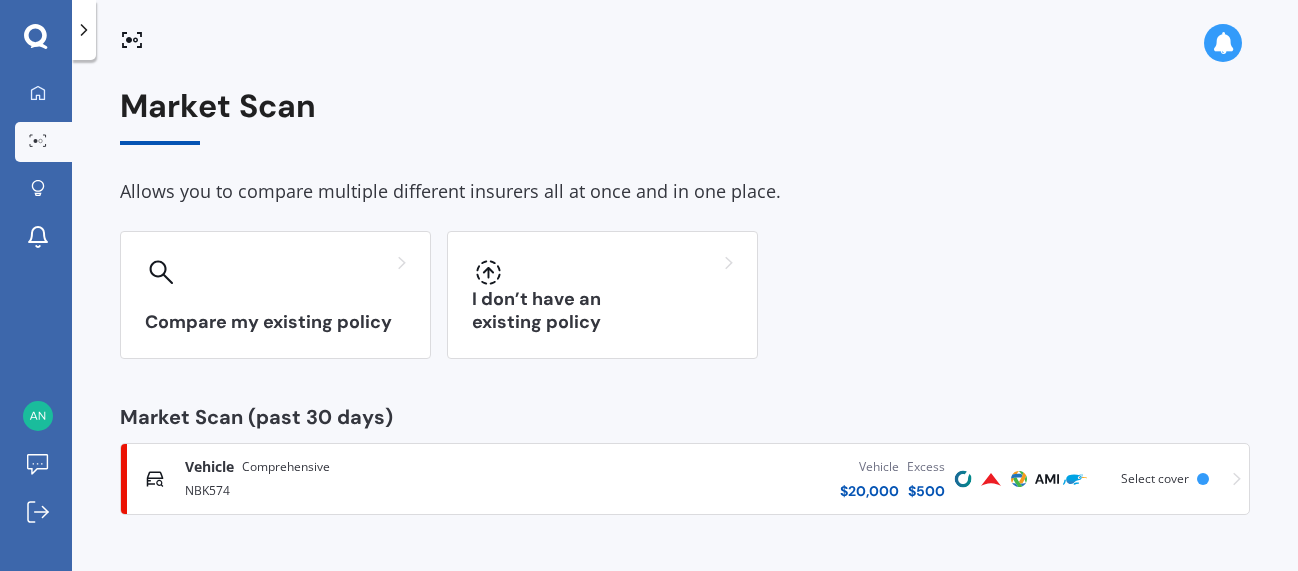 scroll, scrollTop: 0, scrollLeft: 0, axis: both 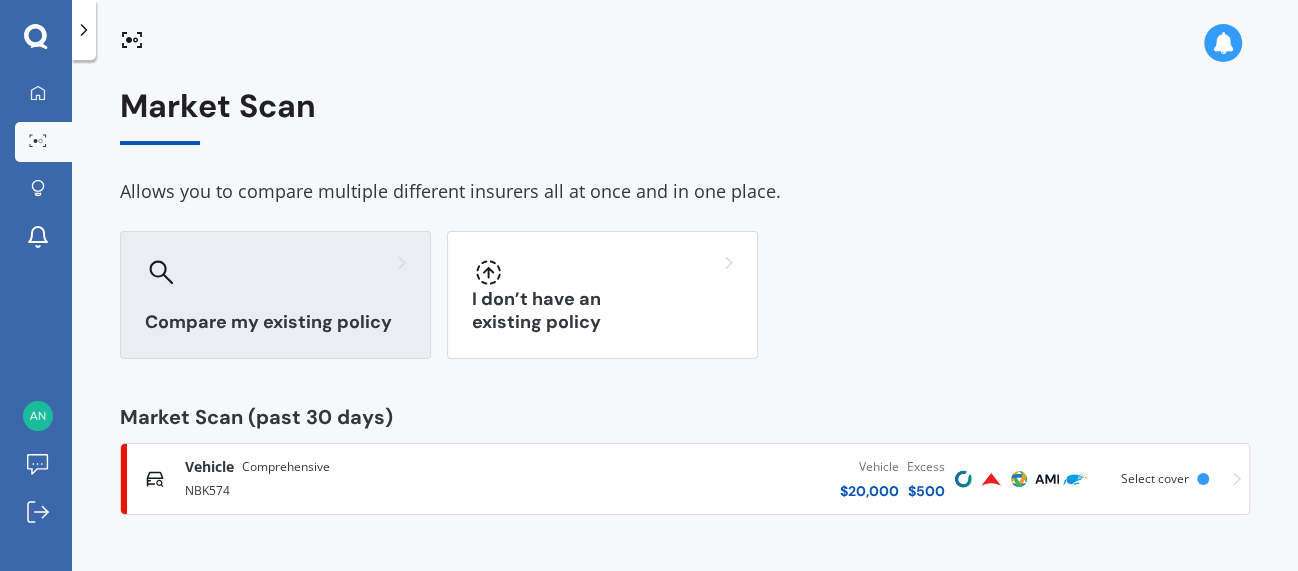 click on "Compare my existing policy" at bounding box center [275, 322] 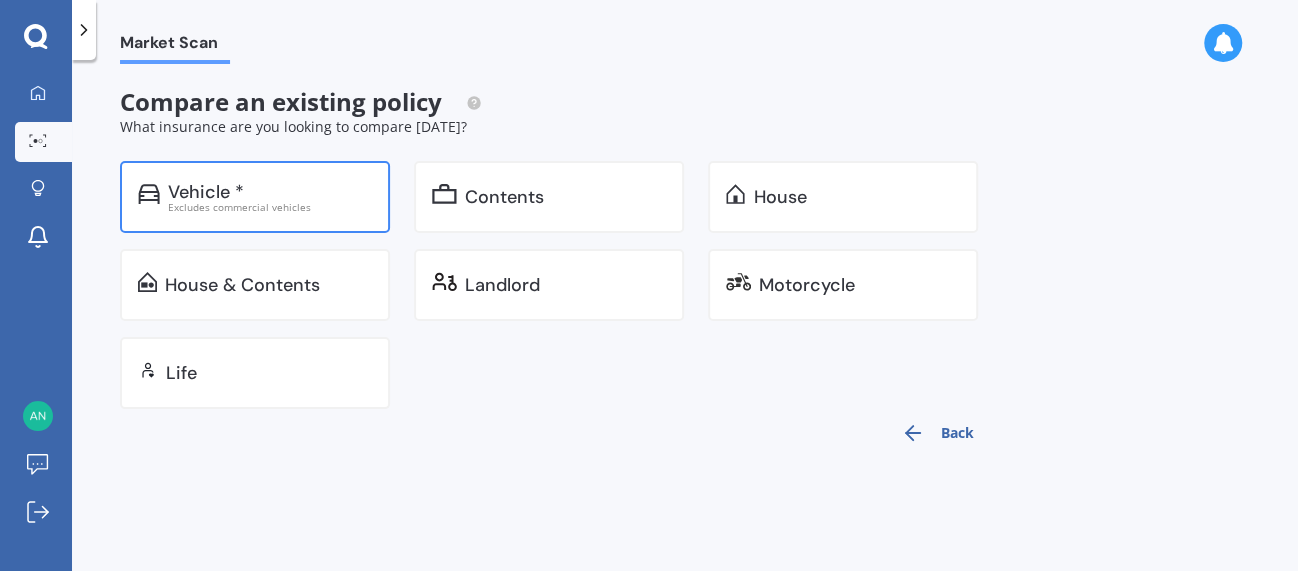 click on "Excludes commercial vehicles" at bounding box center [270, 207] 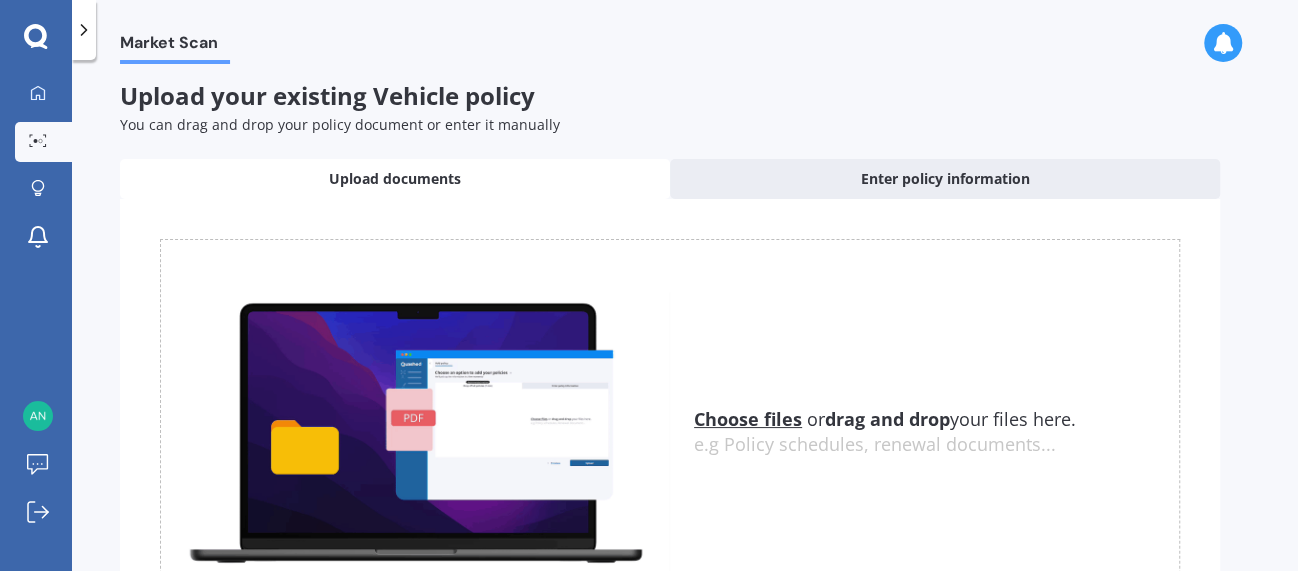 scroll, scrollTop: 0, scrollLeft: 0, axis: both 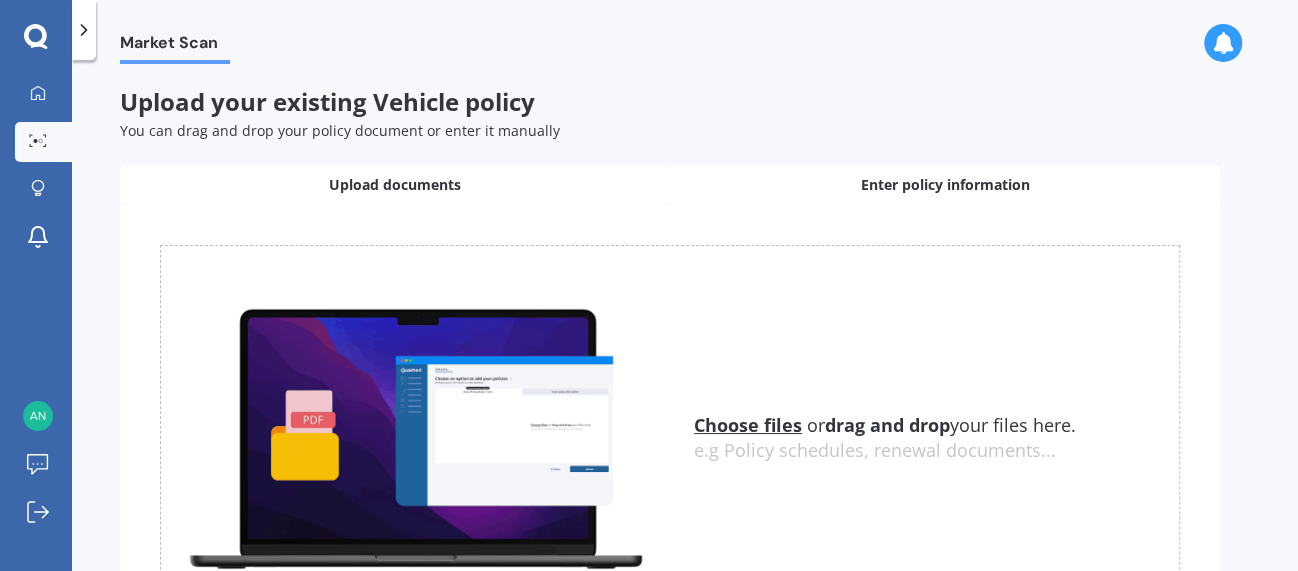 click on "Enter policy information" at bounding box center [945, 185] 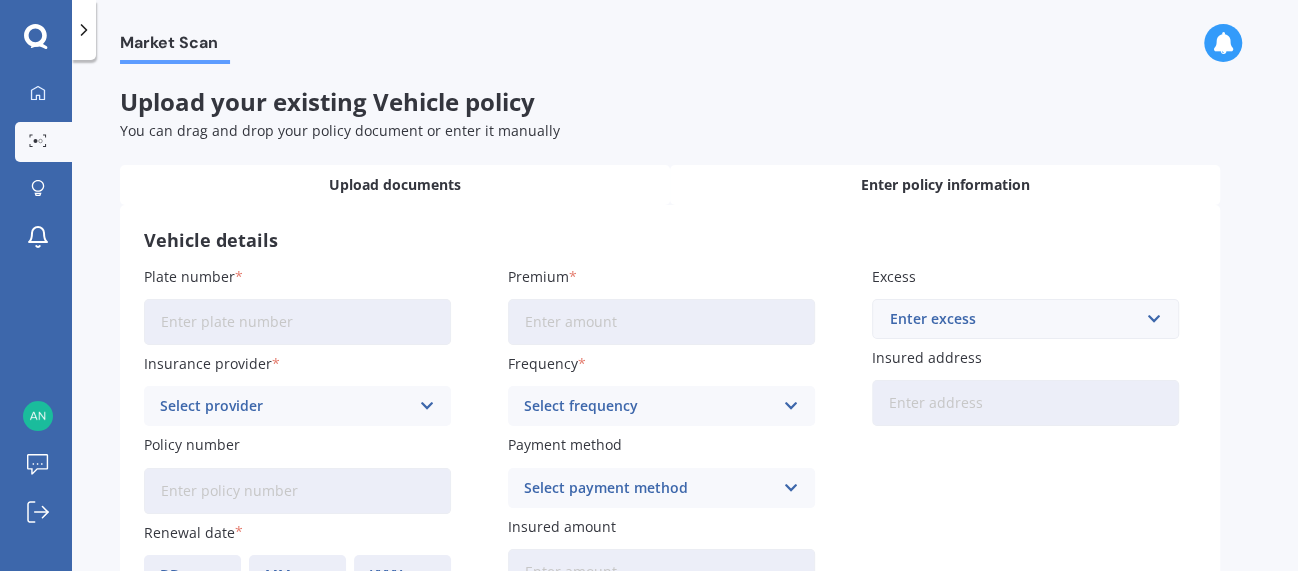 click on "Upload documents" at bounding box center (395, 185) 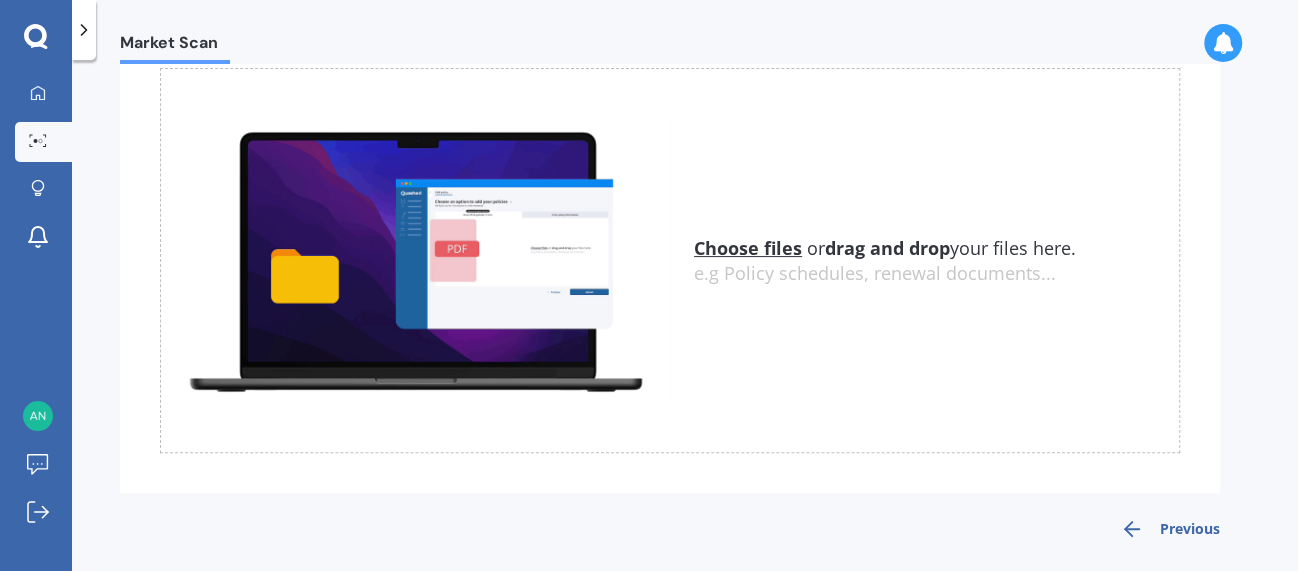 scroll, scrollTop: 183, scrollLeft: 0, axis: vertical 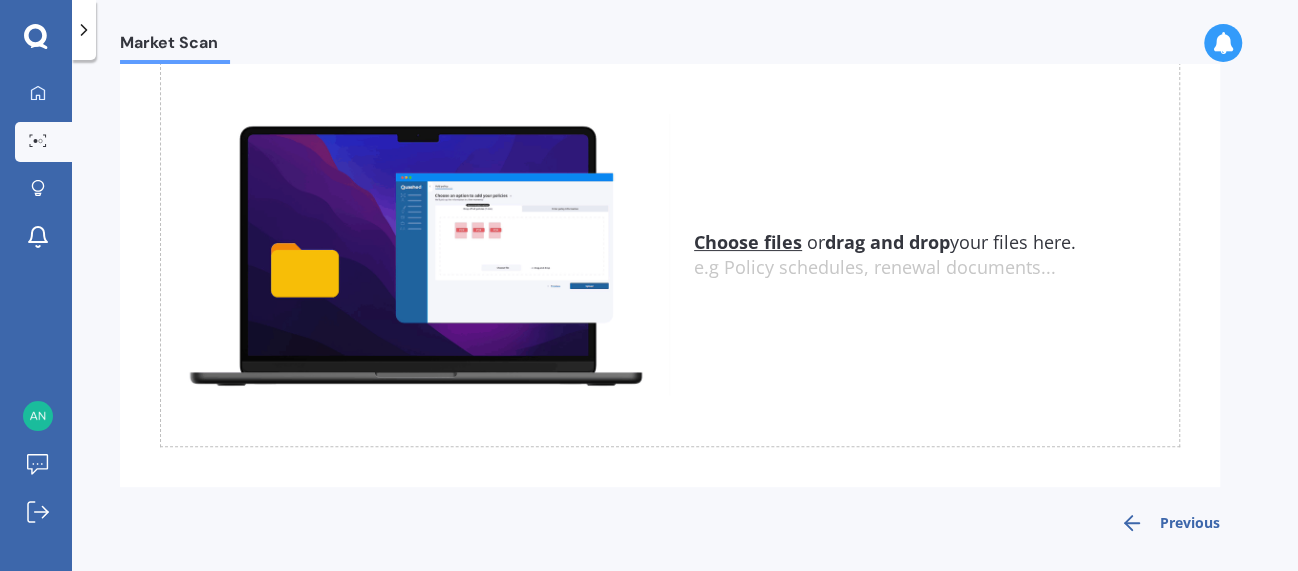 click on "Choose files" at bounding box center (748, 242) 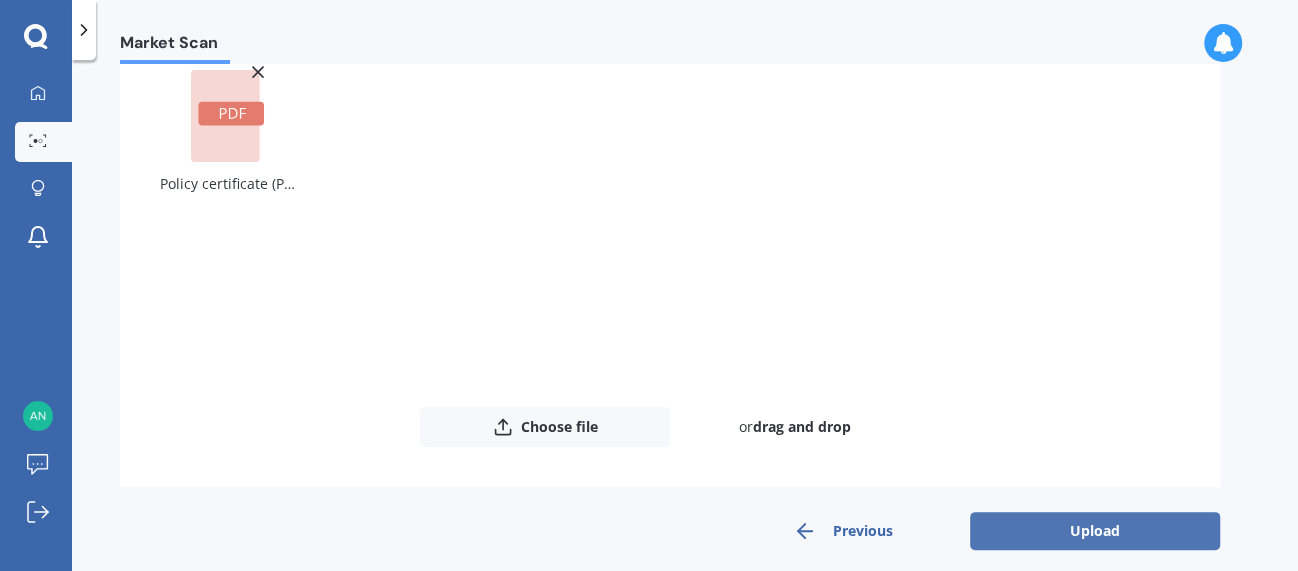 click on "Upload" at bounding box center [1095, 531] 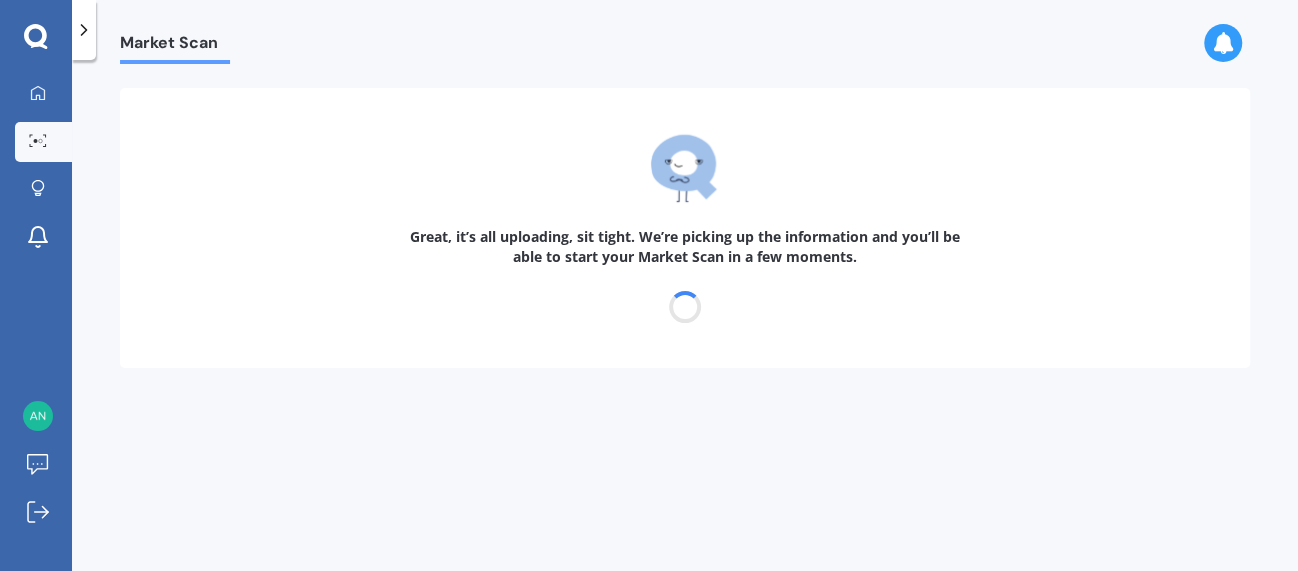 scroll, scrollTop: 0, scrollLeft: 0, axis: both 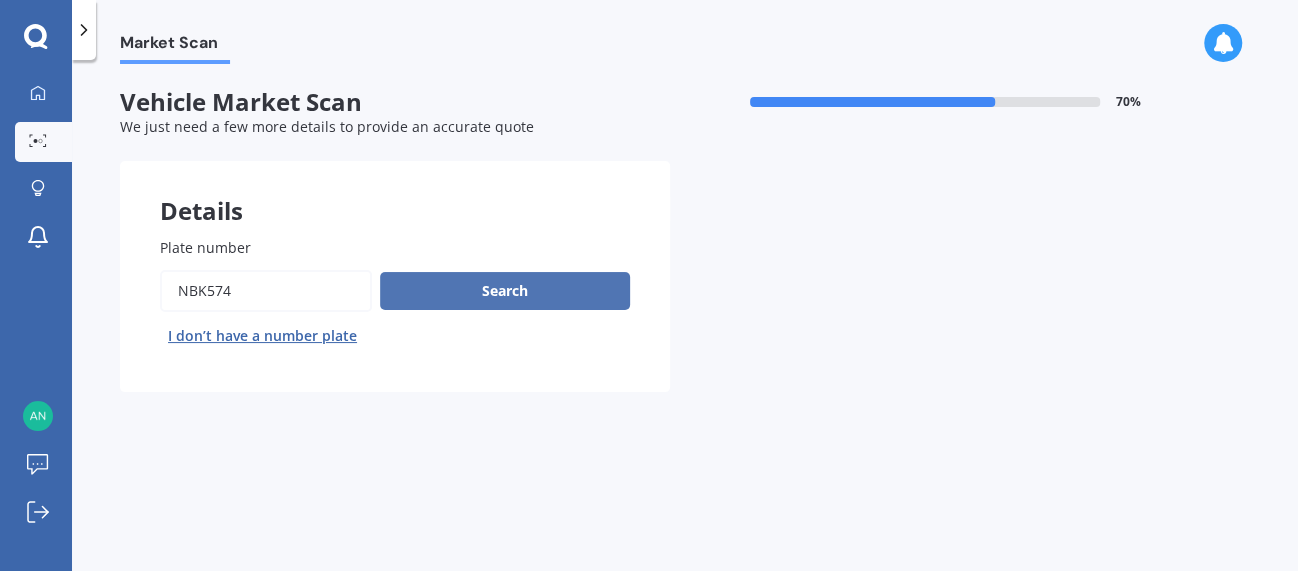 click on "Search" at bounding box center [505, 291] 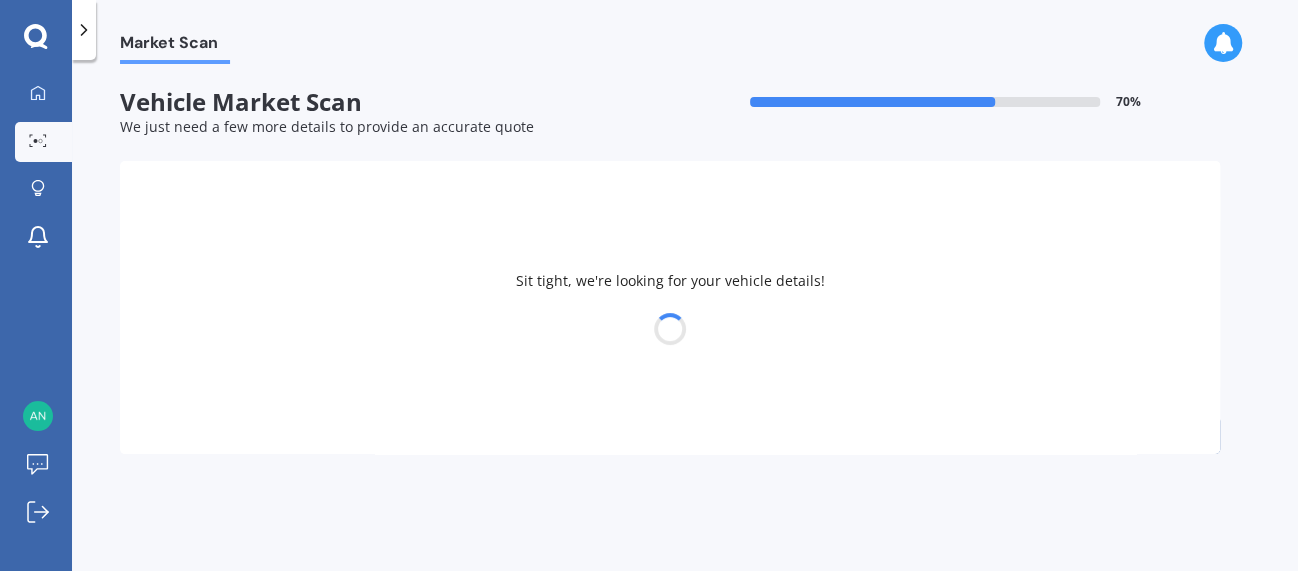 select on "MITSUBISHI" 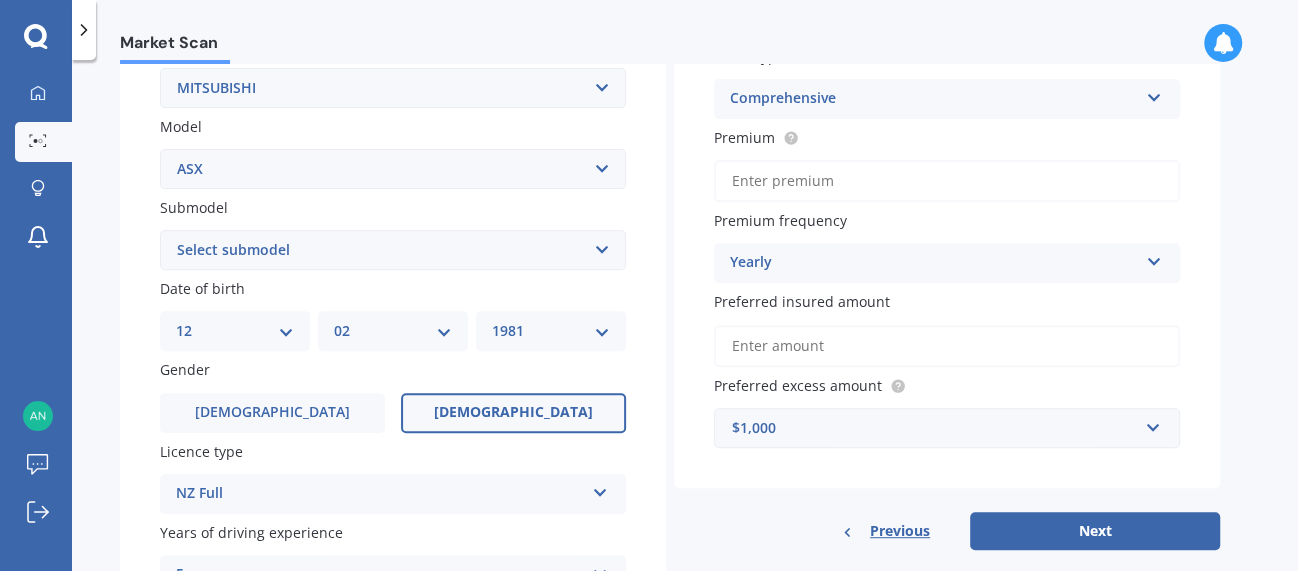 scroll, scrollTop: 456, scrollLeft: 0, axis: vertical 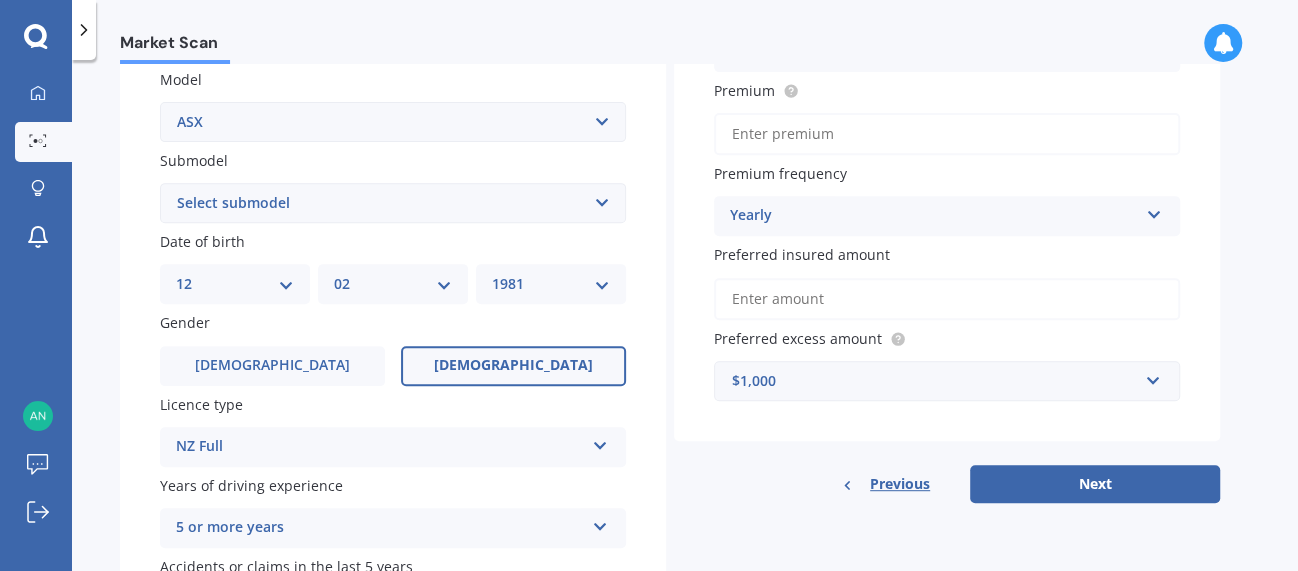 click on "Select submodel BLK 2.0P/CVT Diesel LS Sport VRX petrol VRX turbo diesel XLS petrol XLS turbo diesel XLS Turbo Diesel 4WD" at bounding box center (393, 203) 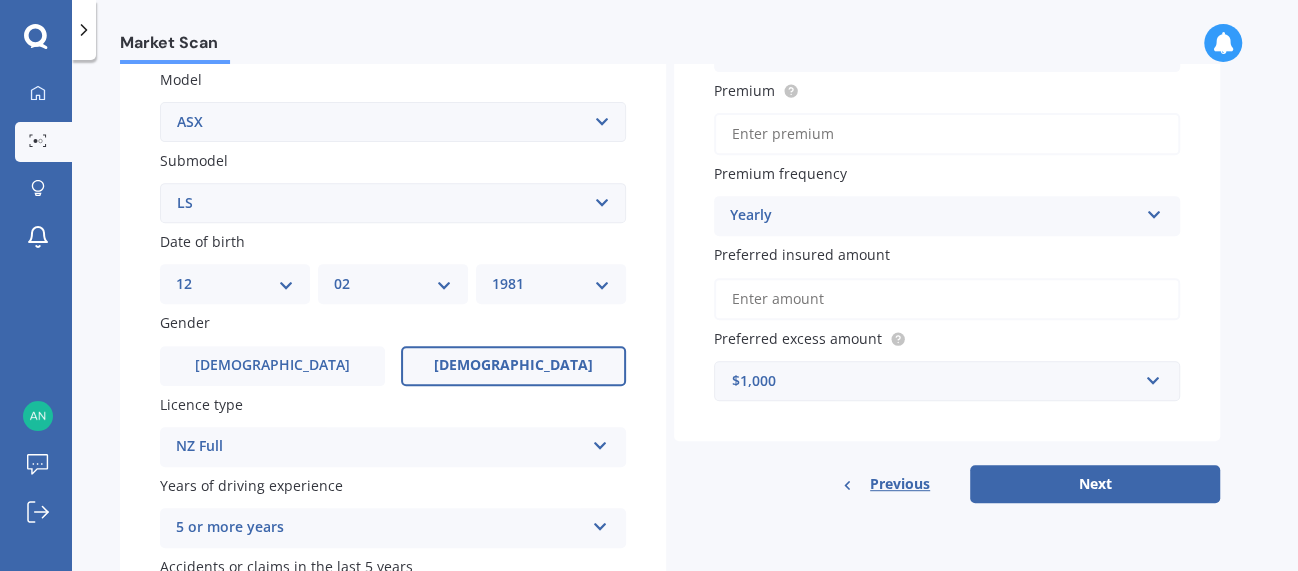 click on "LS" at bounding box center [0, 0] 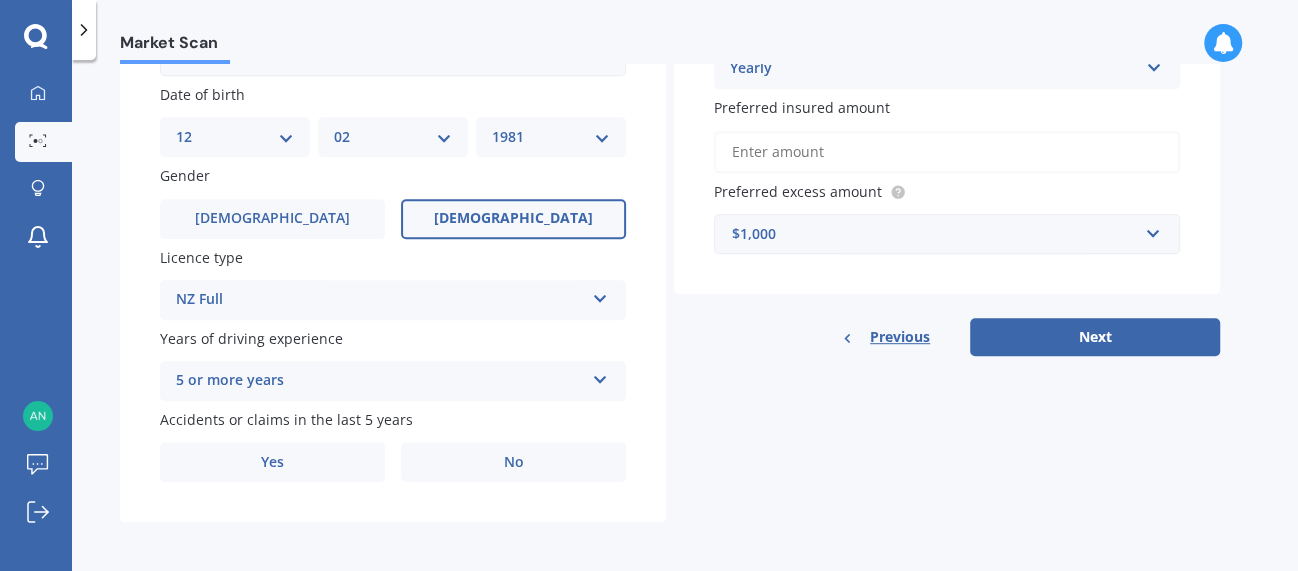 scroll, scrollTop: 614, scrollLeft: 0, axis: vertical 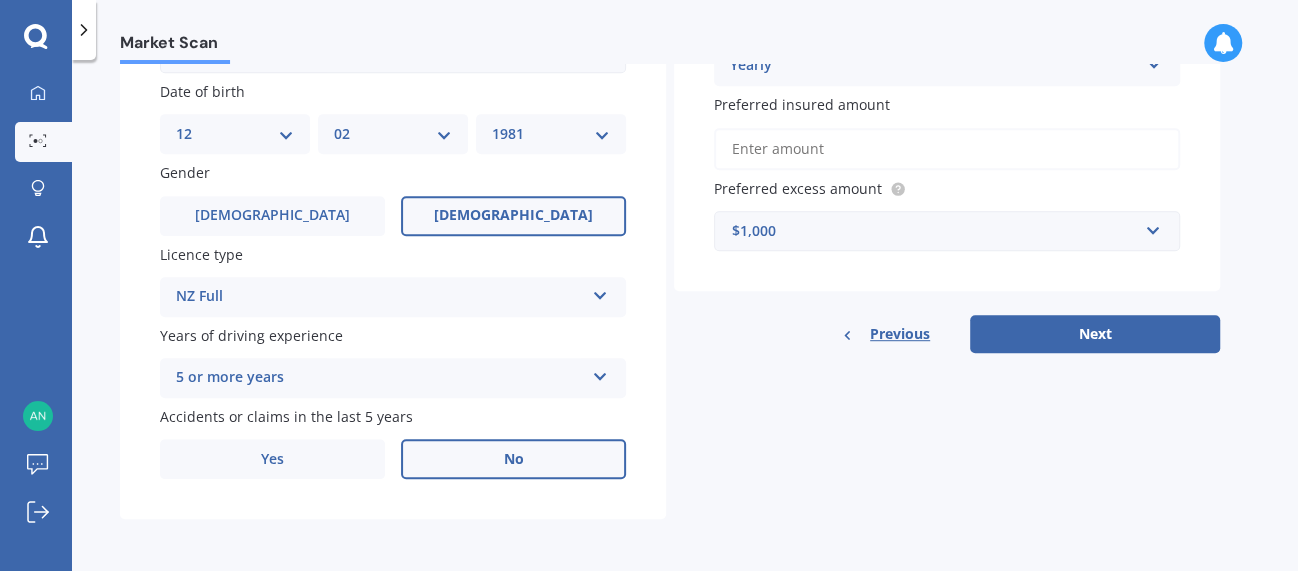 click on "No" at bounding box center [514, 459] 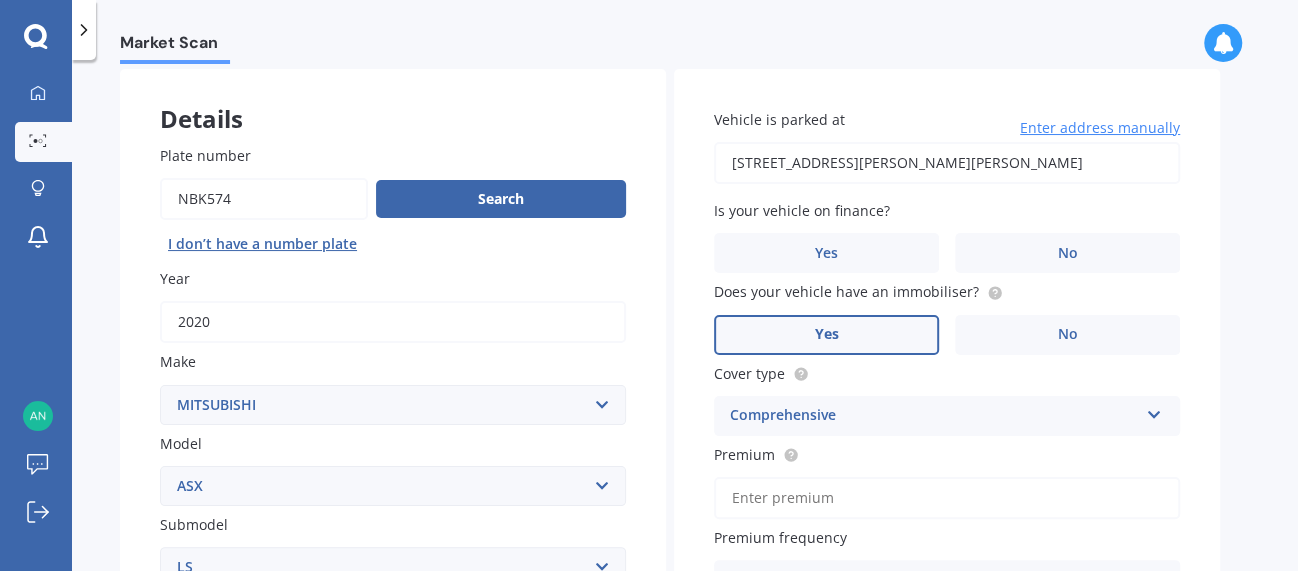 scroll, scrollTop: 44, scrollLeft: 0, axis: vertical 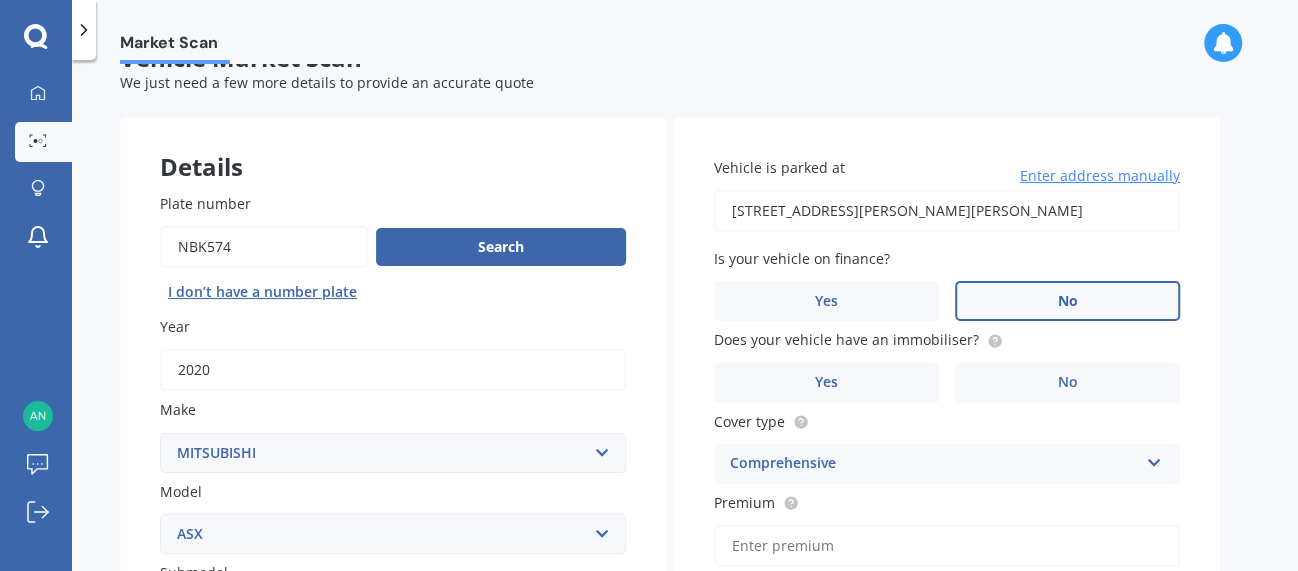 click on "No" at bounding box center [1068, 301] 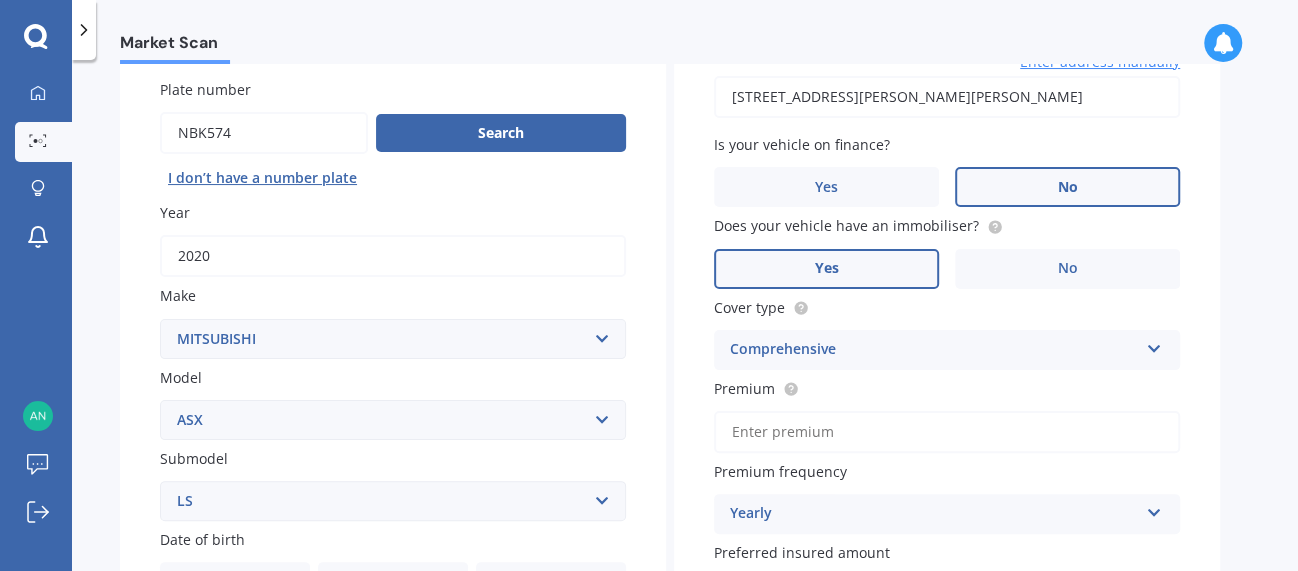 click on "Yes" at bounding box center [826, 269] 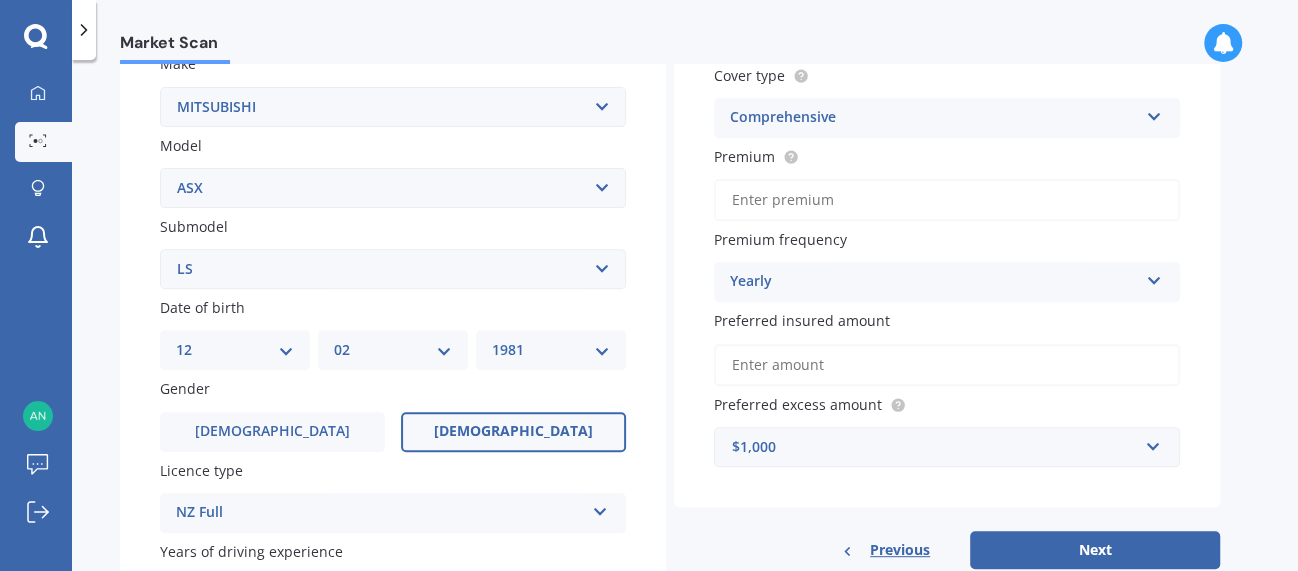 scroll, scrollTop: 386, scrollLeft: 0, axis: vertical 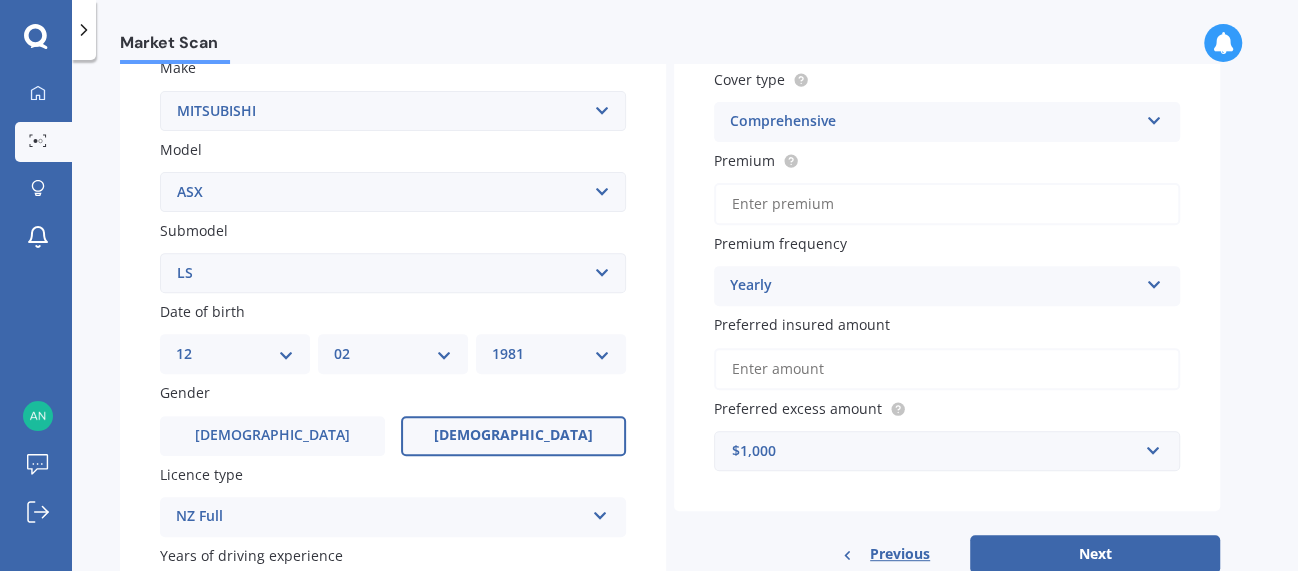 click on "Premium" at bounding box center [947, 204] 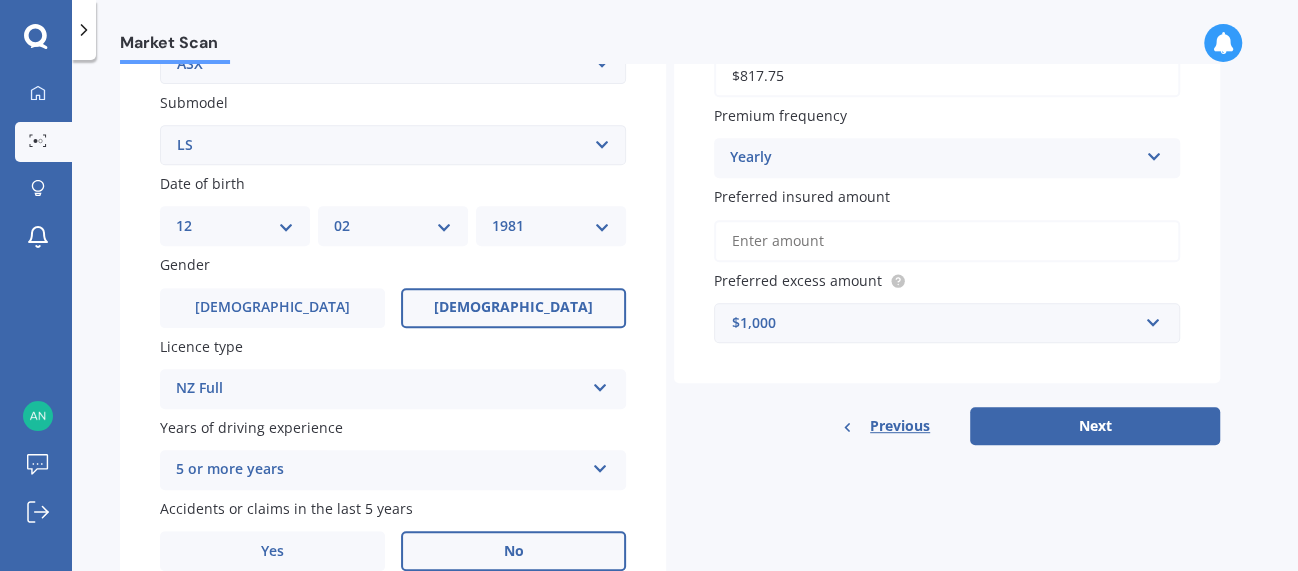 scroll, scrollTop: 614, scrollLeft: 0, axis: vertical 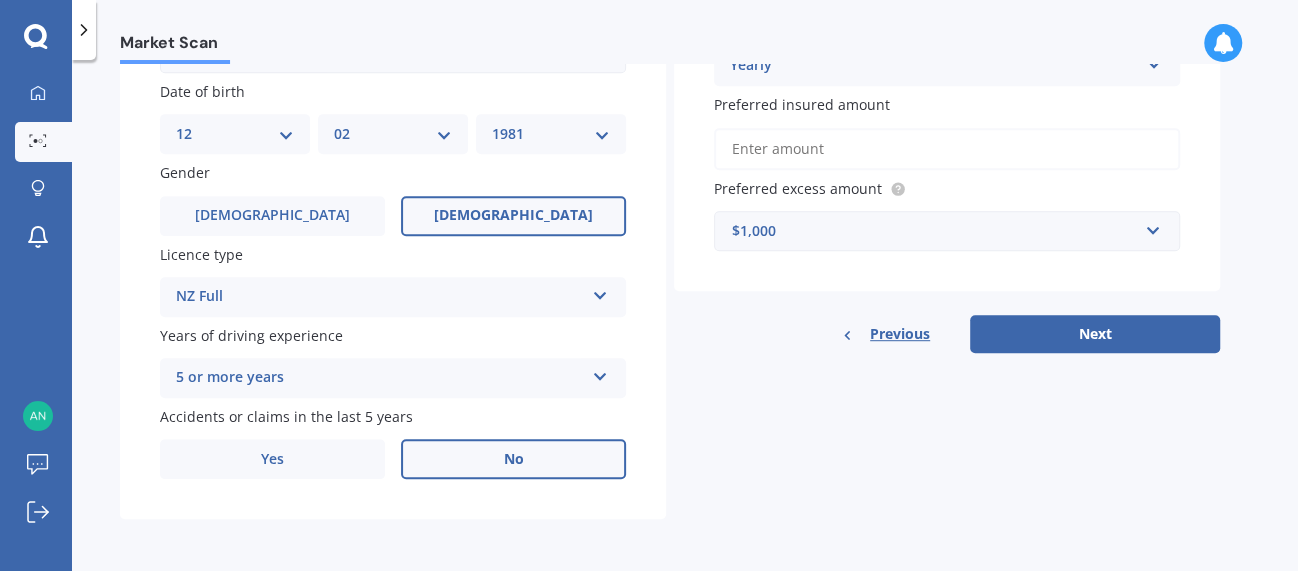 type on "$817.75" 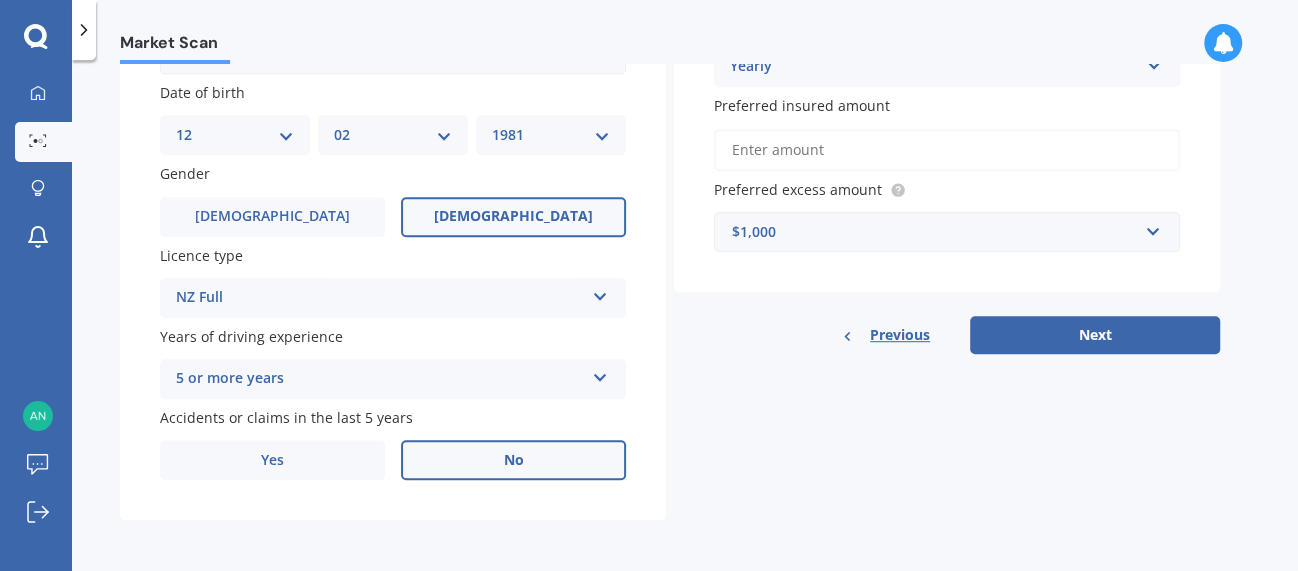 scroll, scrollTop: 614, scrollLeft: 0, axis: vertical 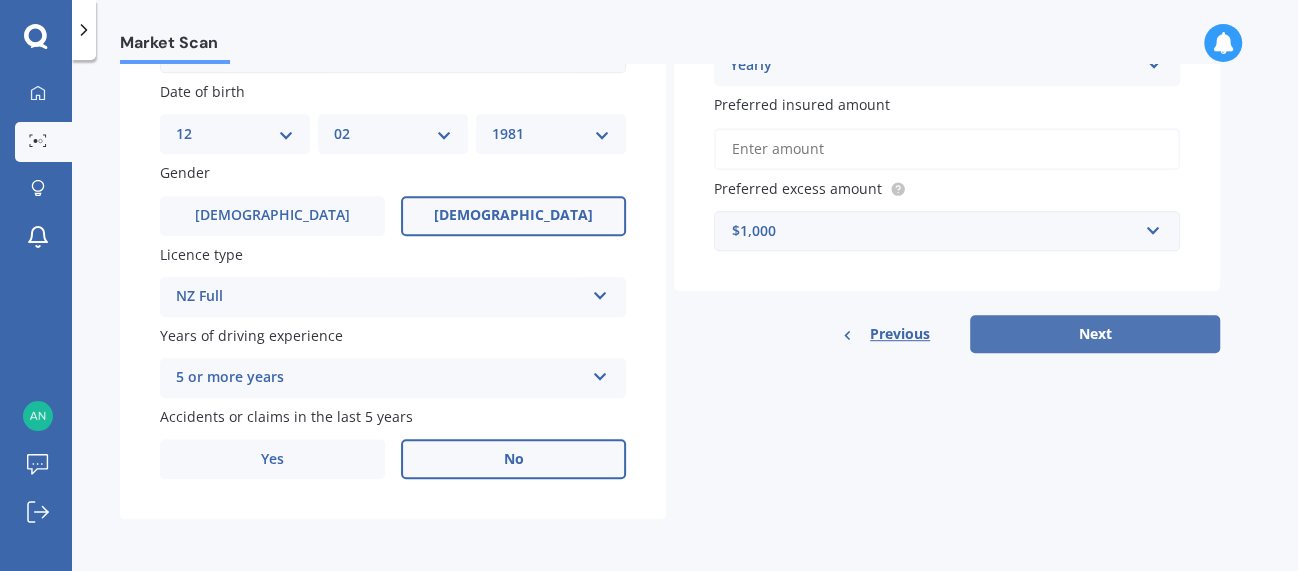 click on "Next" at bounding box center (1095, 334) 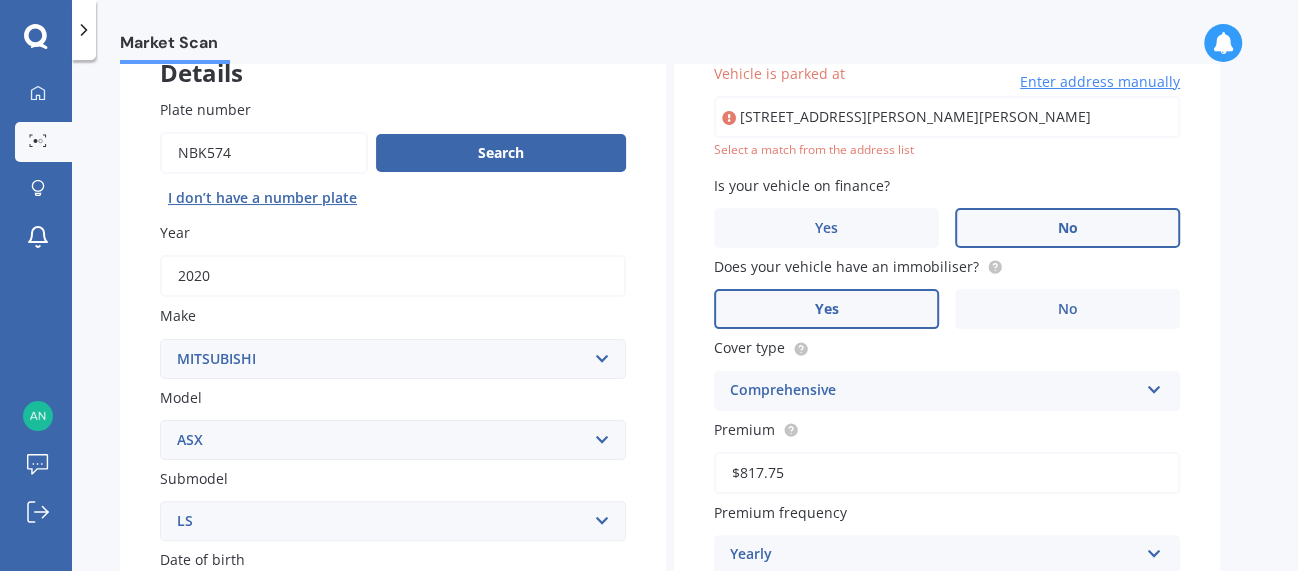 scroll, scrollTop: 137, scrollLeft: 0, axis: vertical 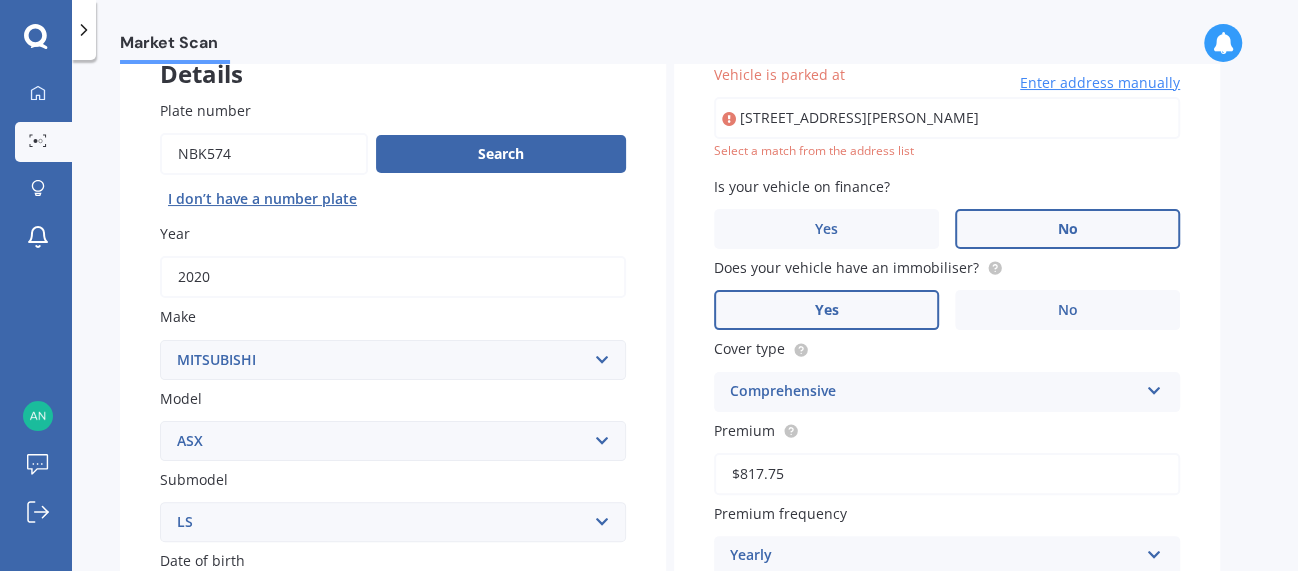 type on "[STREET_ADDRESS][PERSON_NAME]" 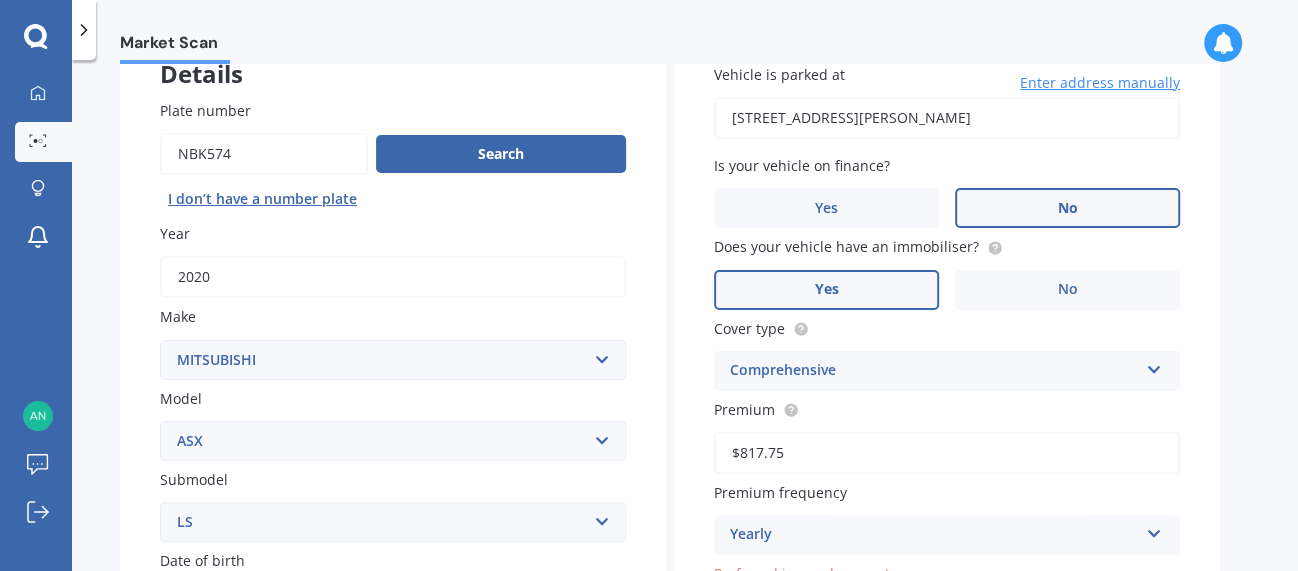 scroll, scrollTop: 178, scrollLeft: 0, axis: vertical 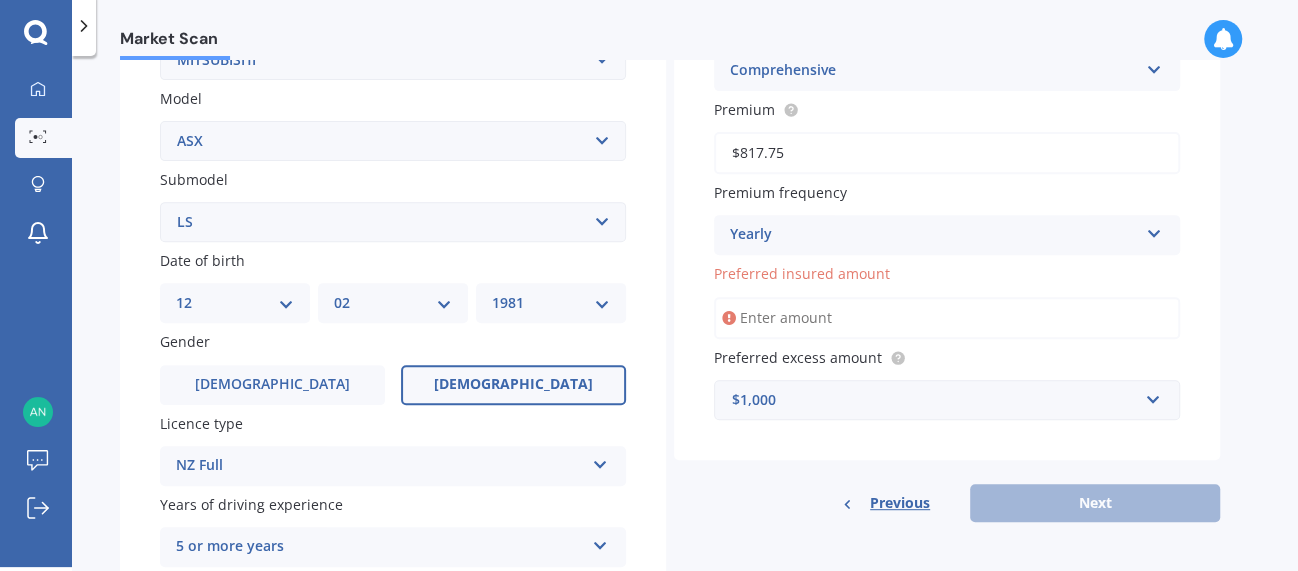 click on "Preferred insured amount" at bounding box center [947, 318] 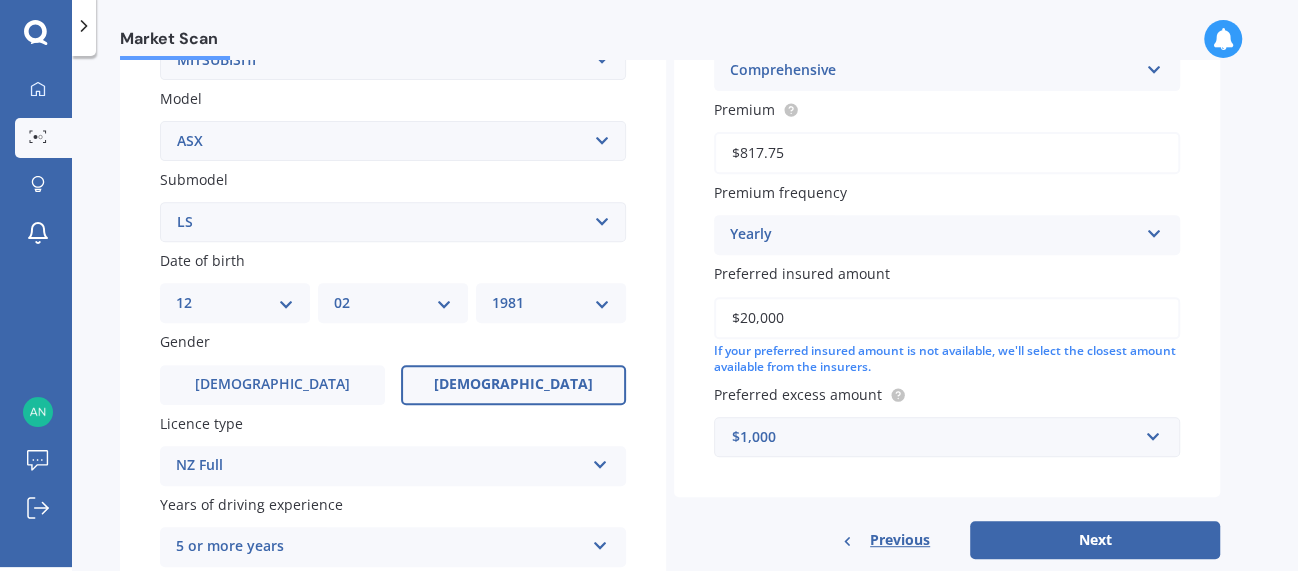 scroll, scrollTop: 547, scrollLeft: 0, axis: vertical 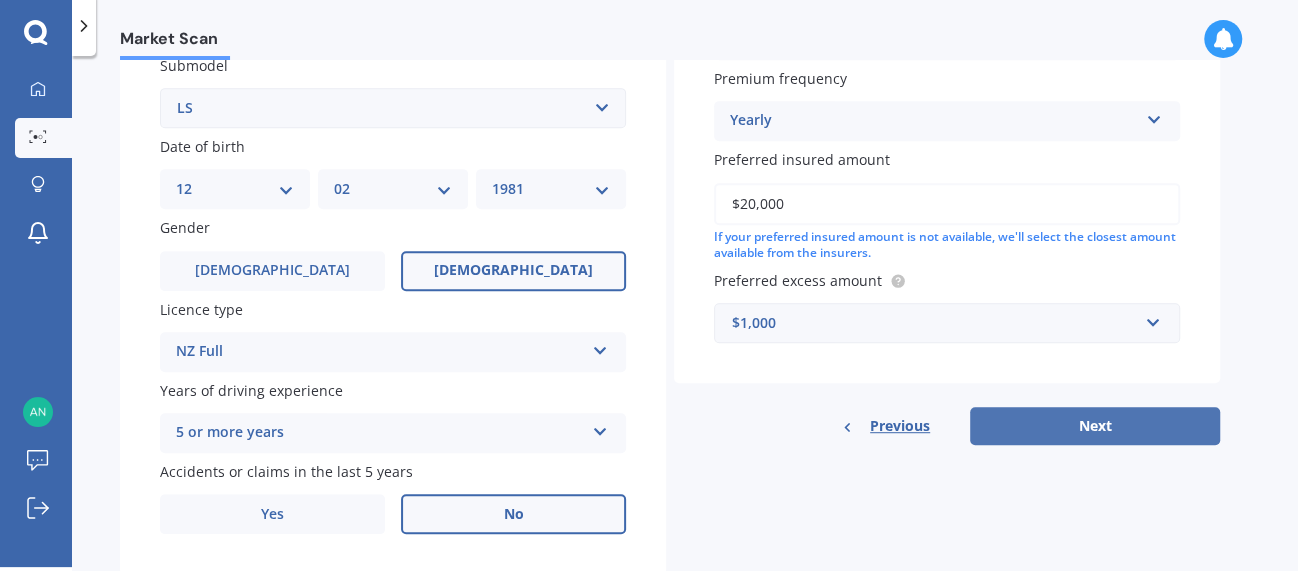 type on "$20,000" 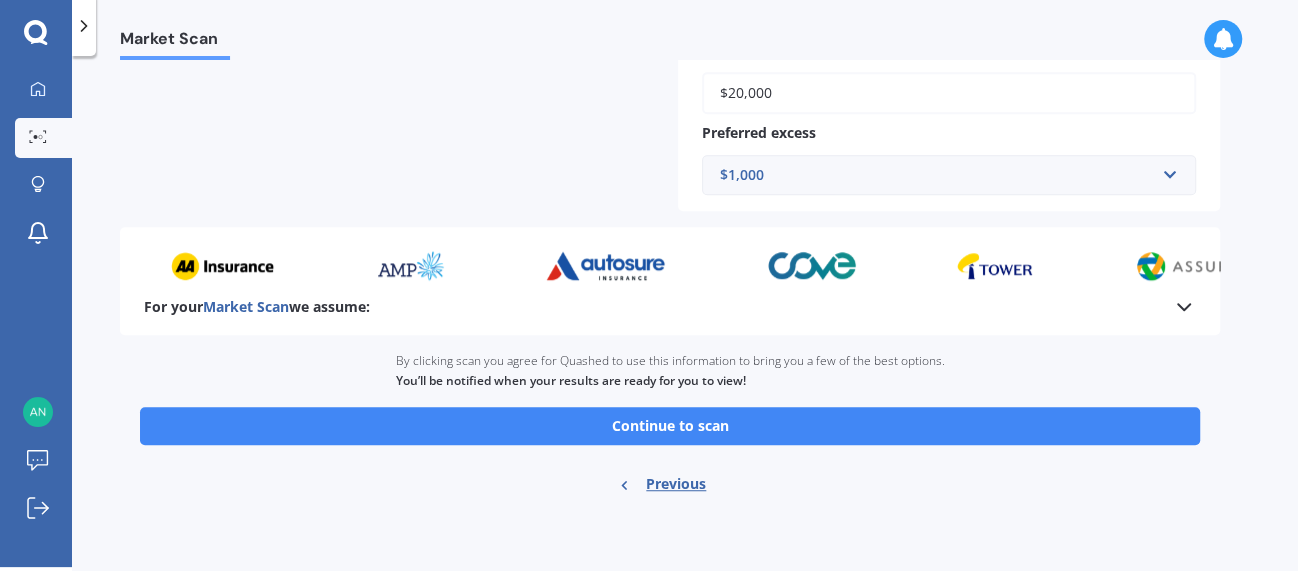 scroll, scrollTop: 631, scrollLeft: 0, axis: vertical 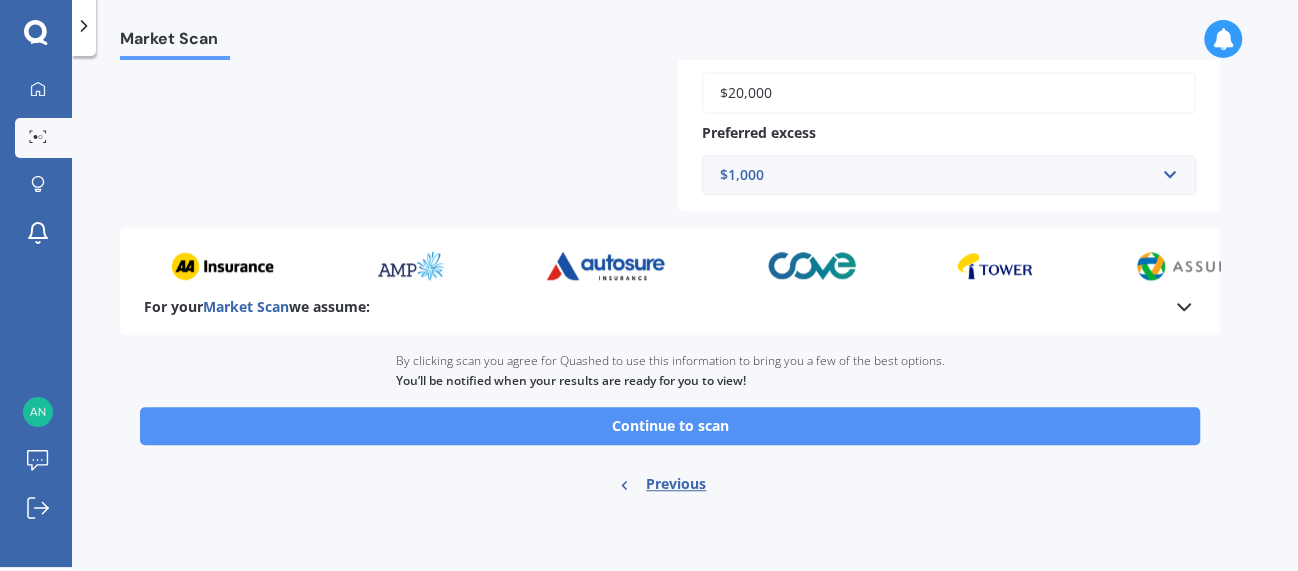 click on "Continue to scan" at bounding box center [670, 426] 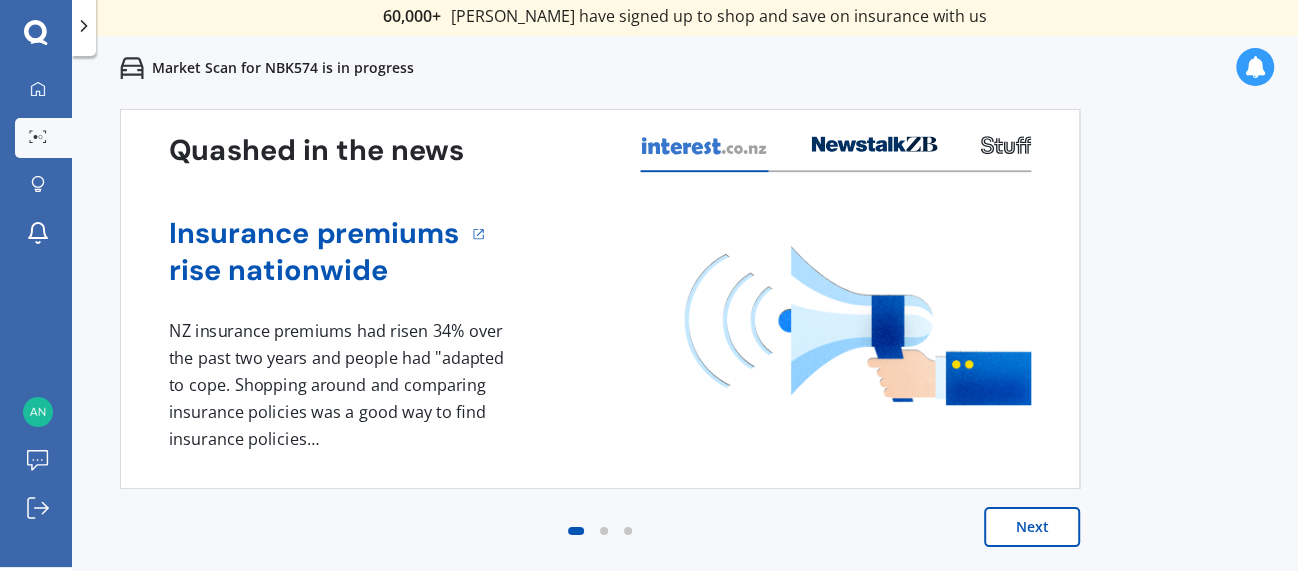 scroll, scrollTop: 0, scrollLeft: 0, axis: both 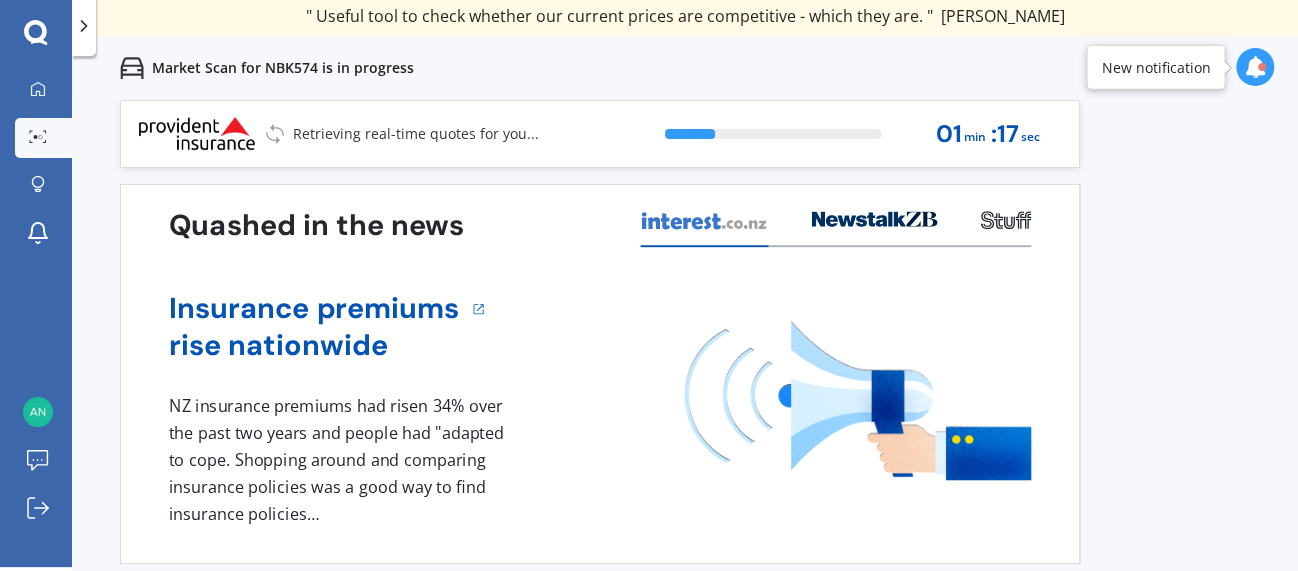 click at bounding box center (1255, 67) 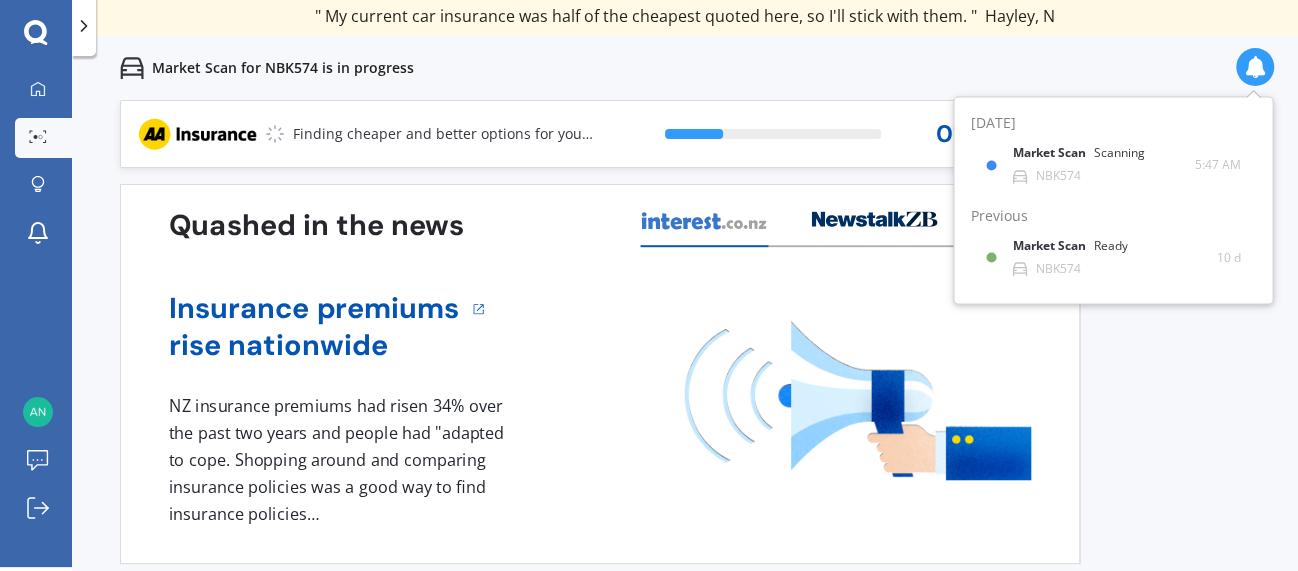 click on "Market Scan for NBK574 is in progress" at bounding box center [685, 68] 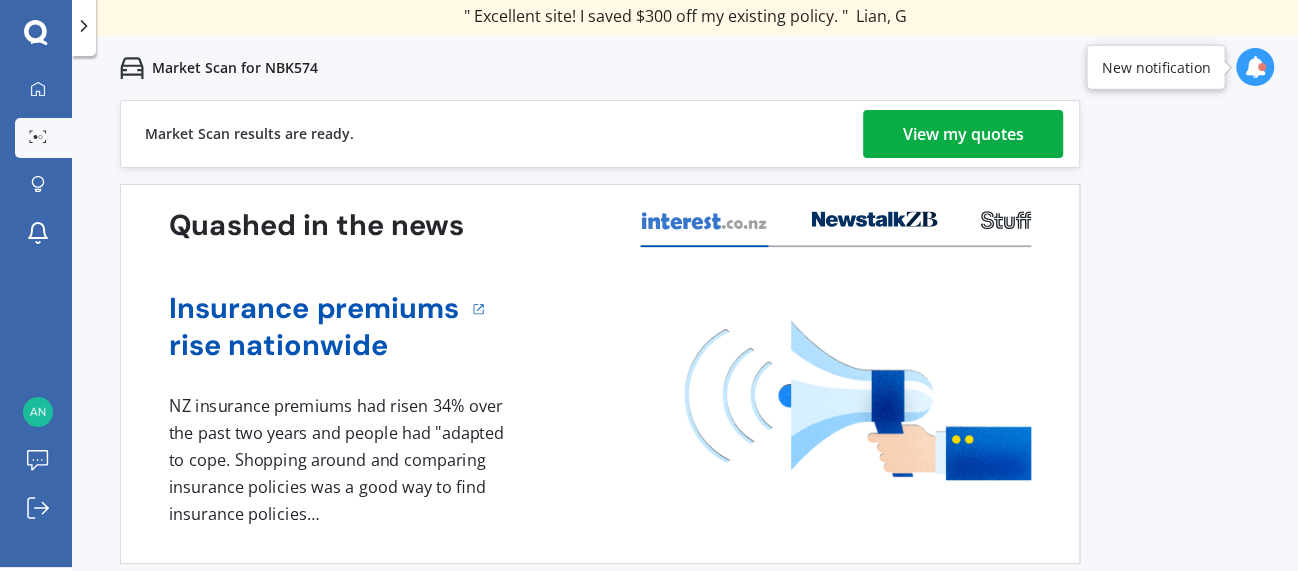 click on "View my quotes" at bounding box center [963, 134] 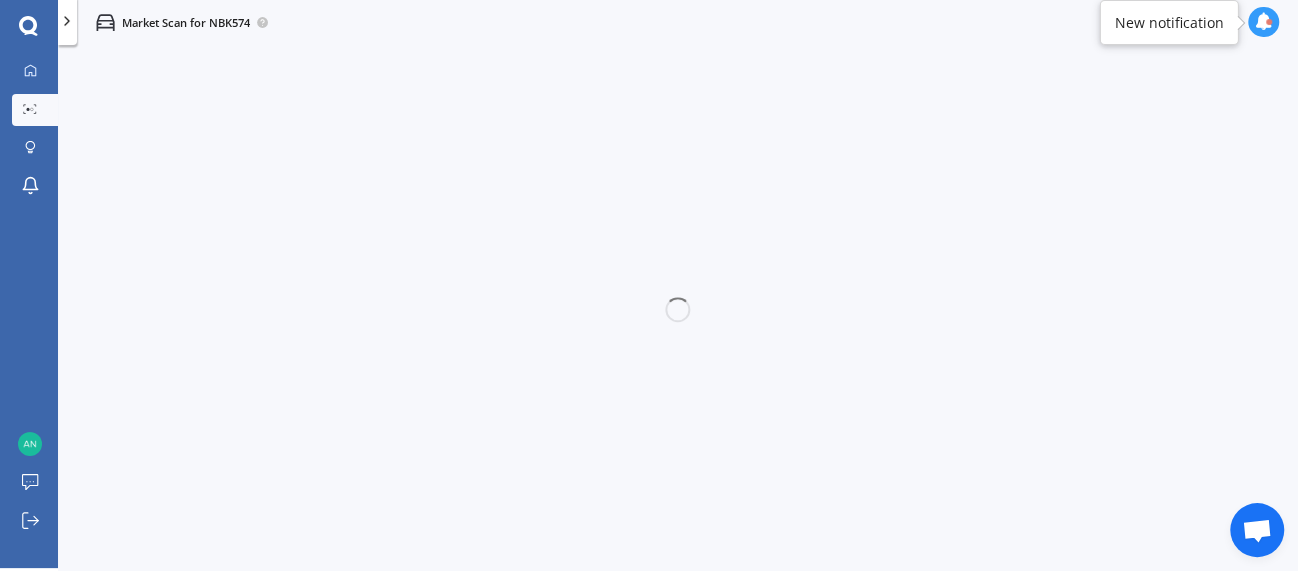scroll, scrollTop: 4, scrollLeft: 0, axis: vertical 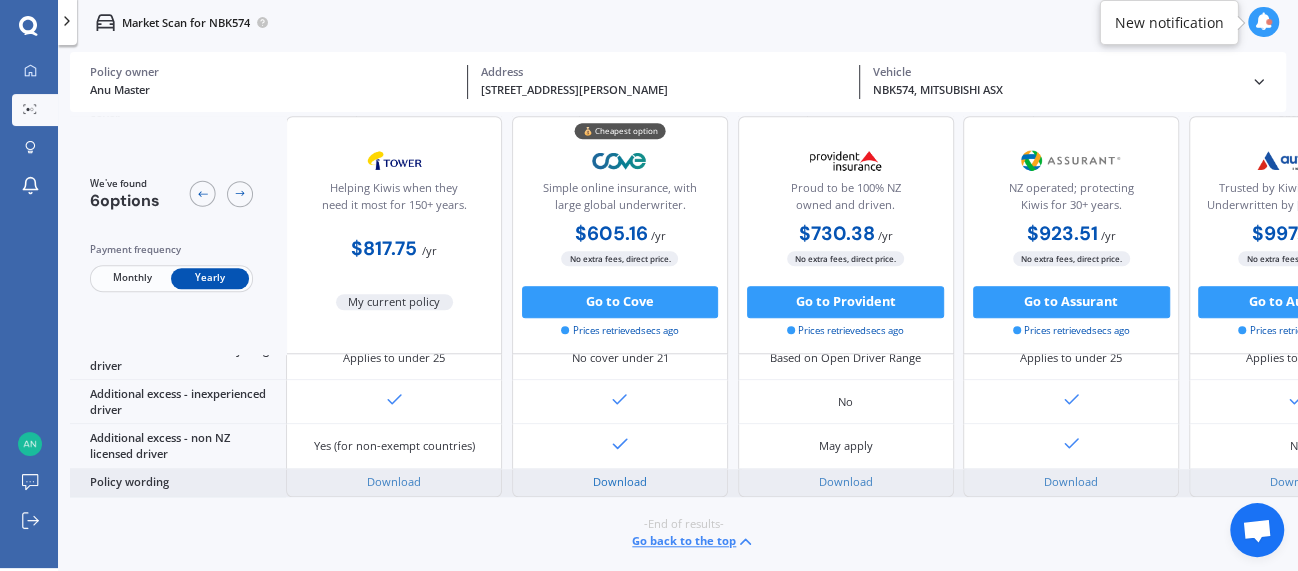 click on "Download" at bounding box center (620, 481) 